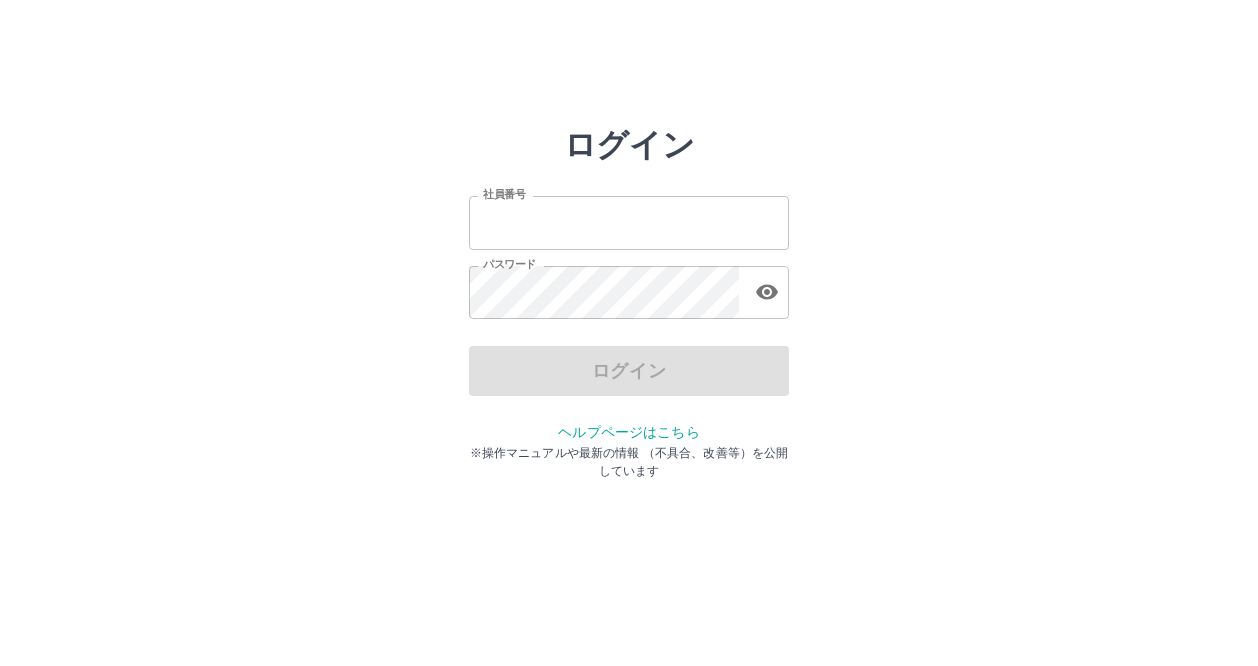 scroll, scrollTop: 0, scrollLeft: 0, axis: both 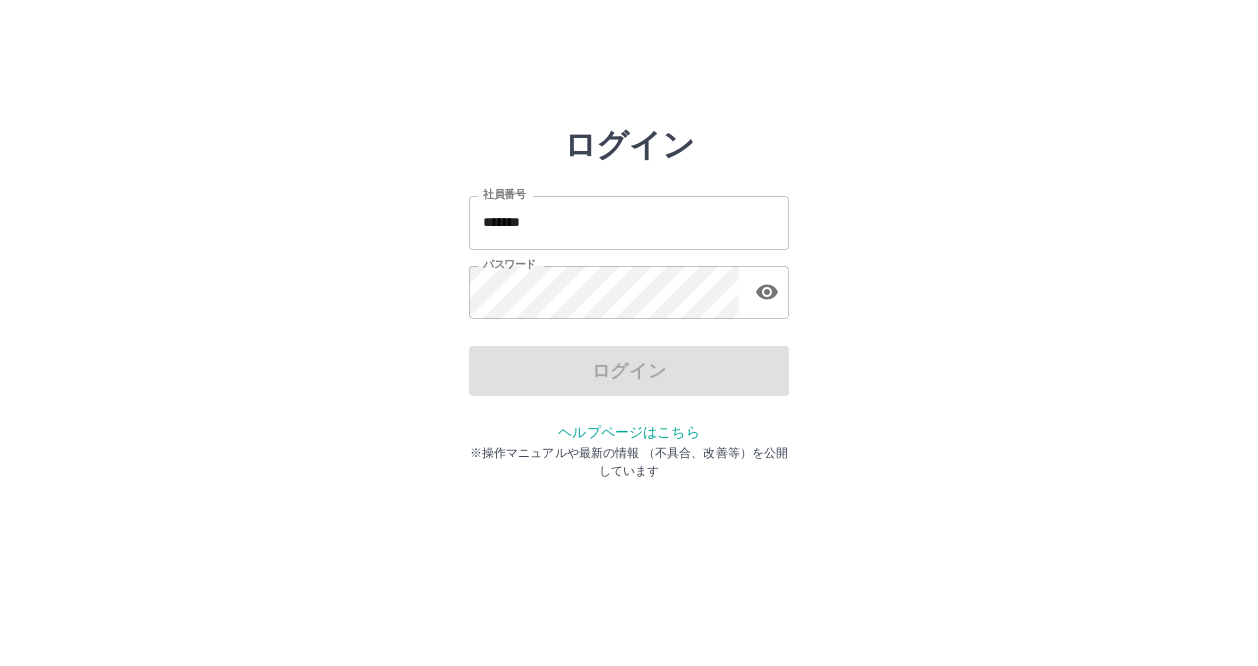 click on "ログイン" at bounding box center [629, 371] 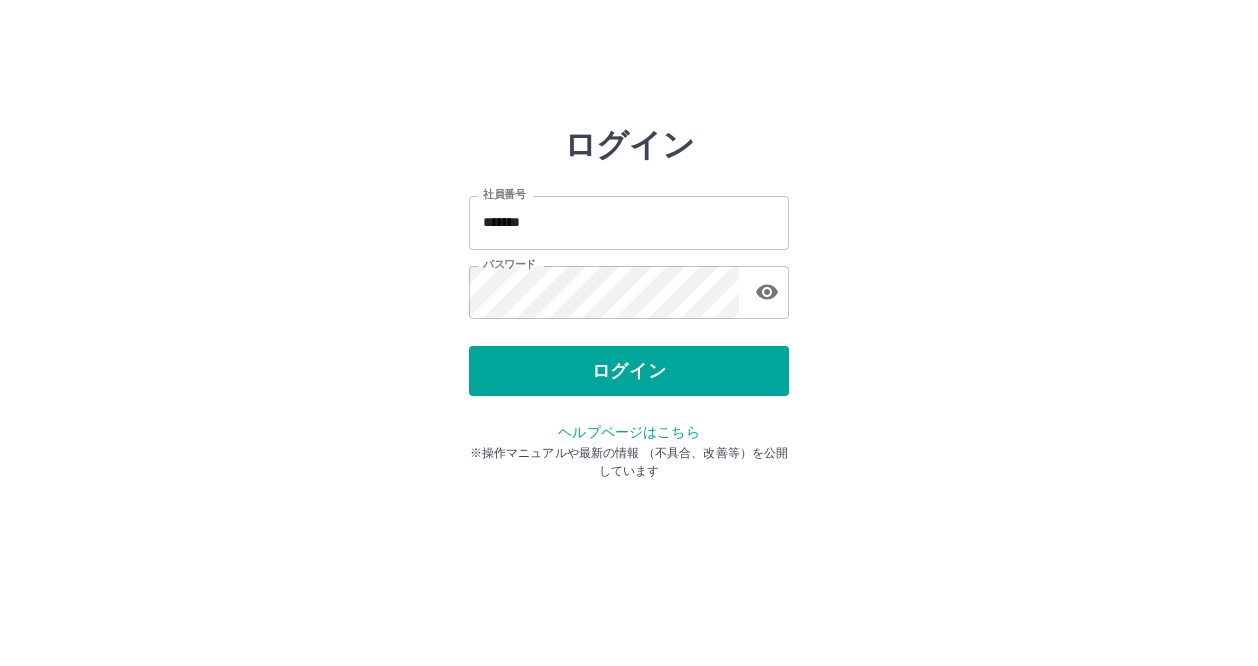 click on "ログイン" at bounding box center (629, 371) 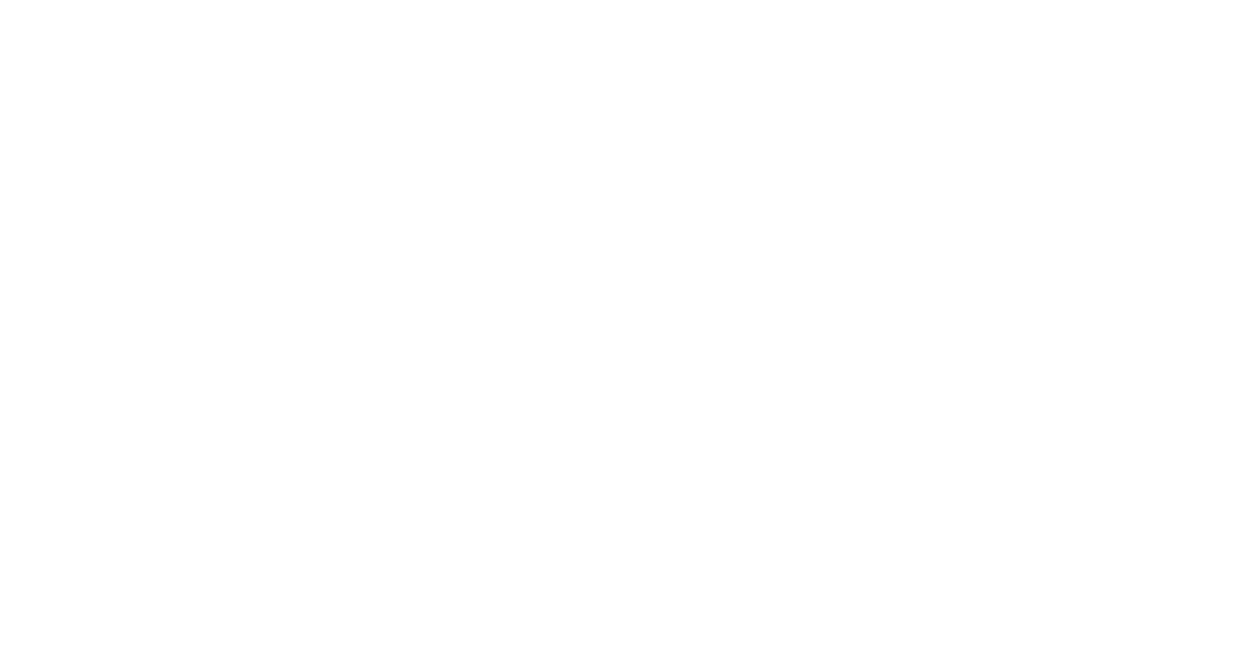 scroll, scrollTop: 0, scrollLeft: 0, axis: both 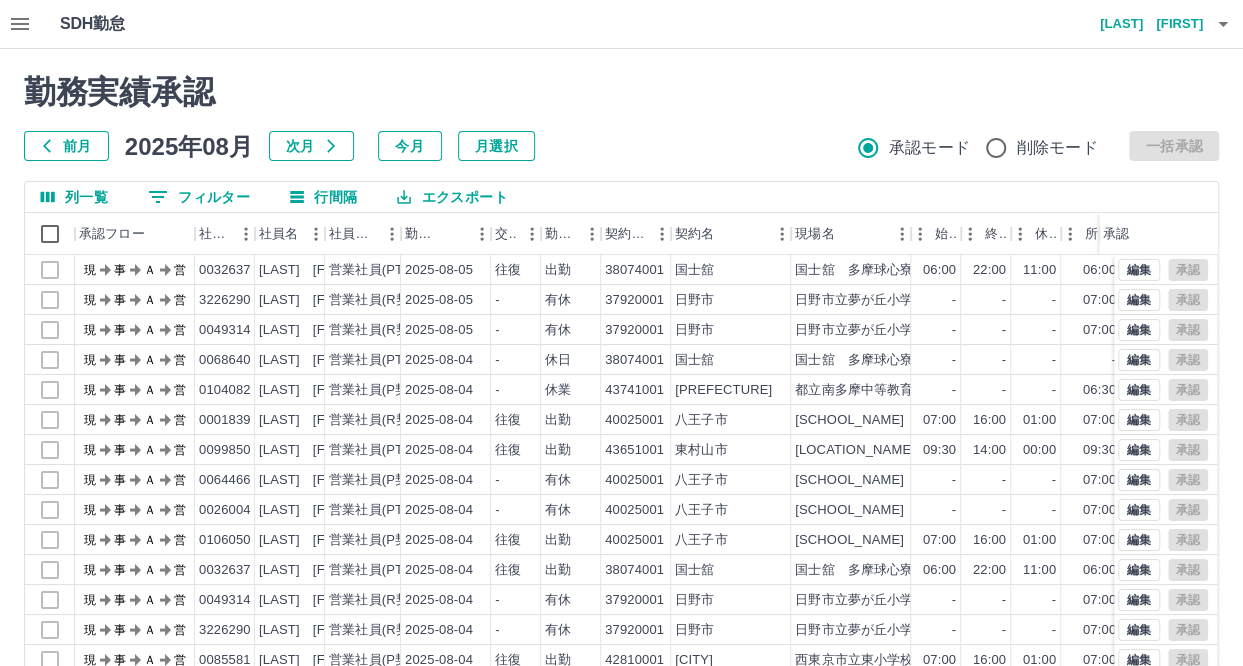 click on "勤務実績承認 前月 2025年08月 次月 今月 月選択 承認モード 削除モード 一括承認" at bounding box center (621, 117) 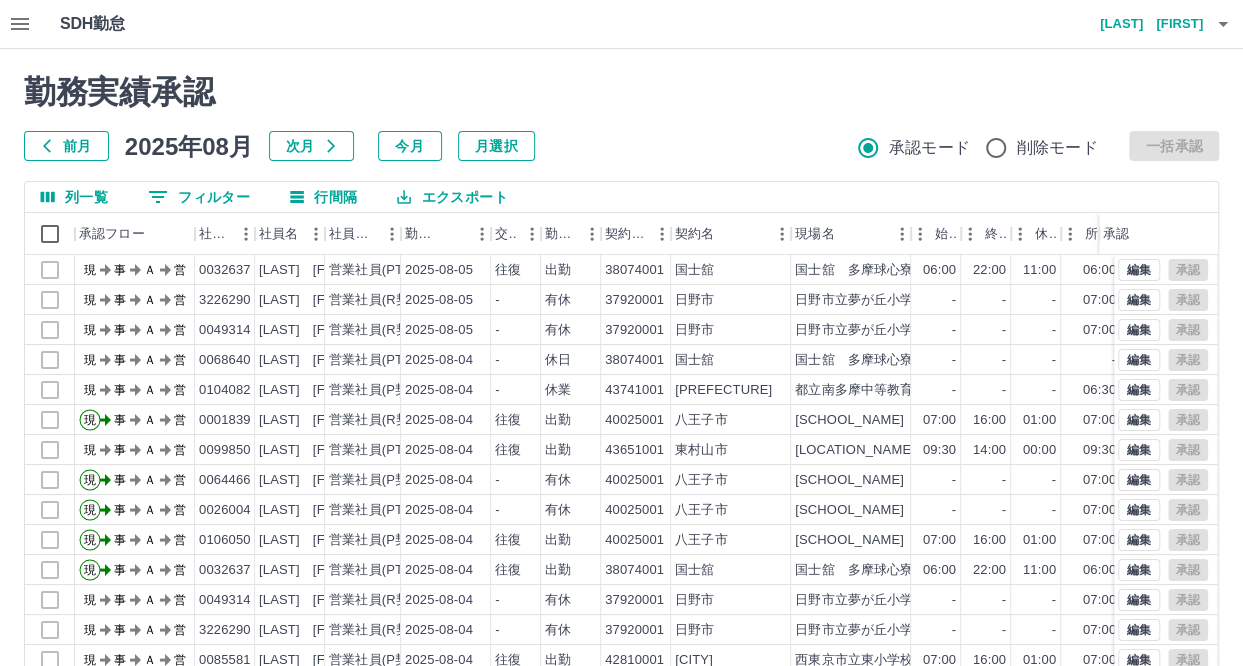 click 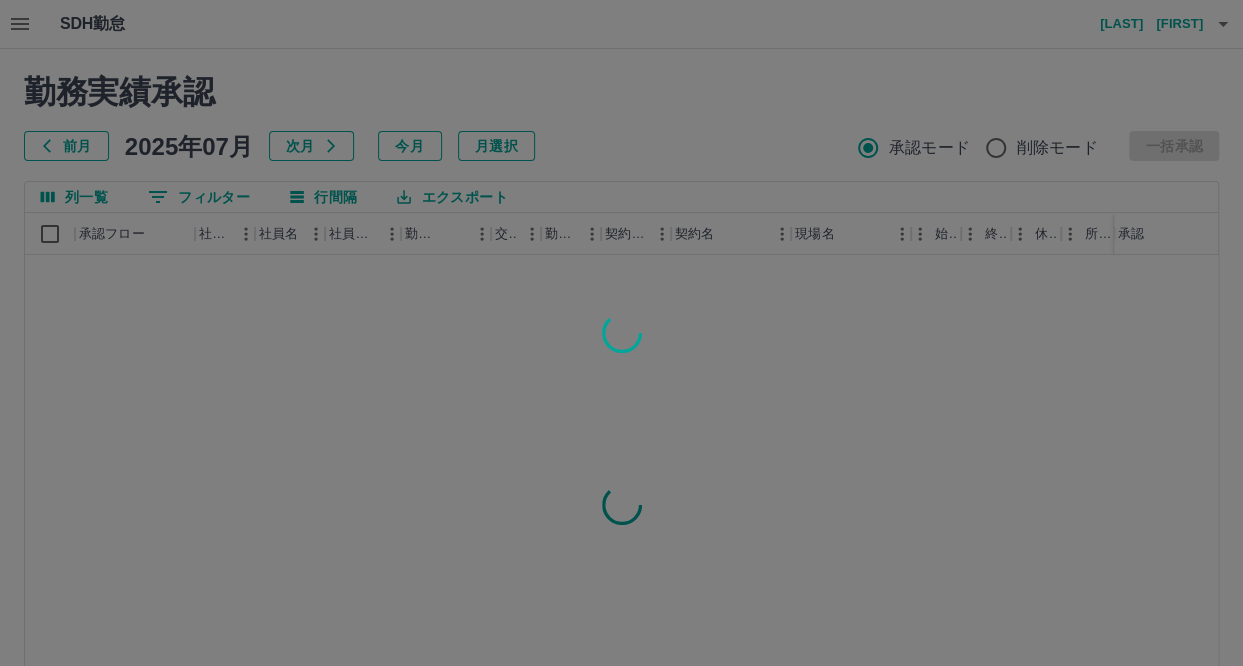 click at bounding box center (621, 333) 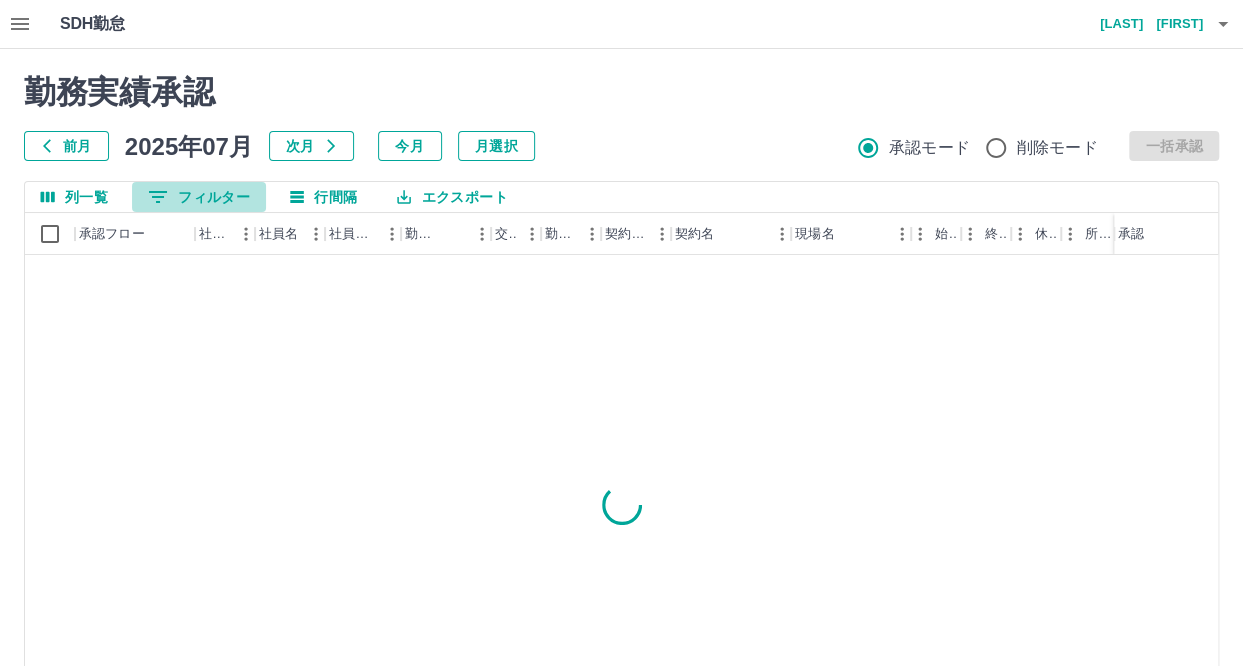 click on "0 フィルター" at bounding box center (199, 197) 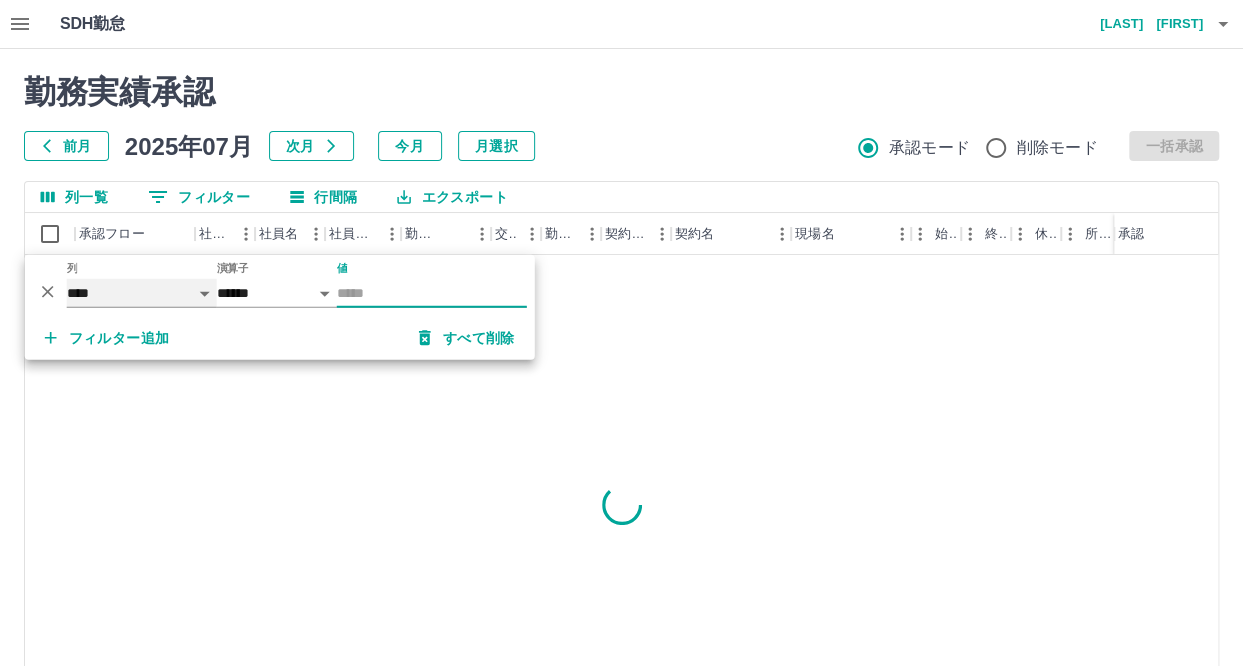 click on "**** *** **** *** *** **** ***** *** *** ** ** ** **** **** **** ** ** *** **** *****" at bounding box center [142, 293] 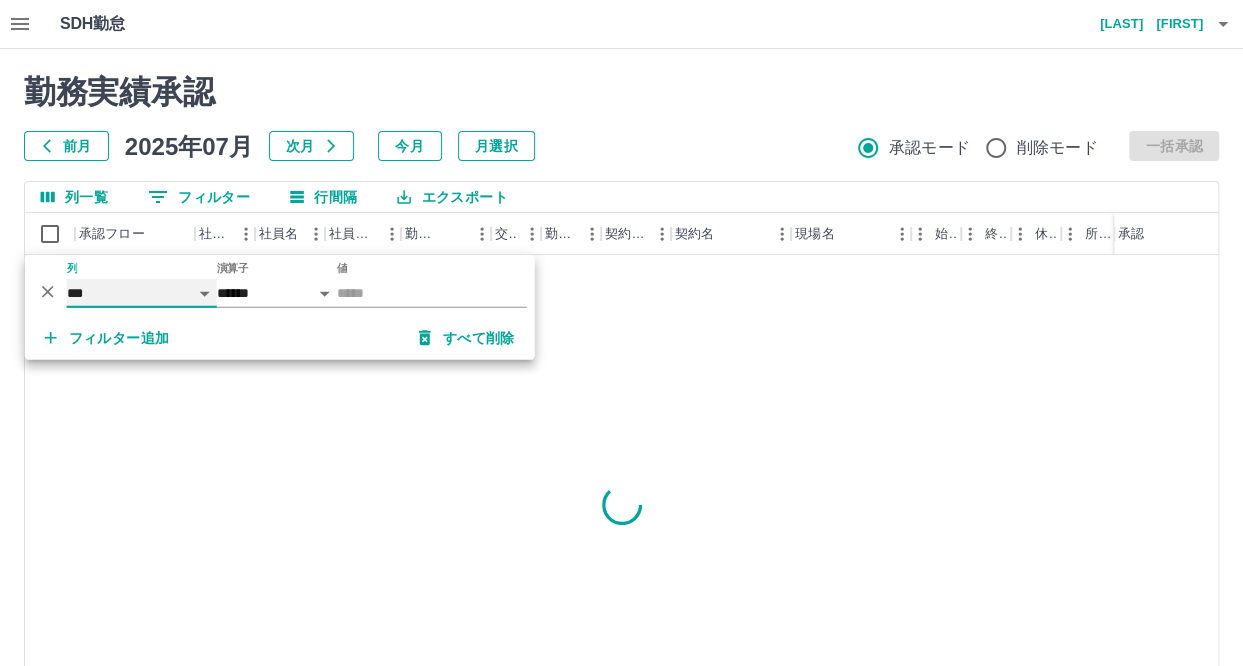 click on "**** *** **** *** *** **** ***** *** *** ** ** ** **** **** **** ** ** *** **** *****" at bounding box center [142, 293] 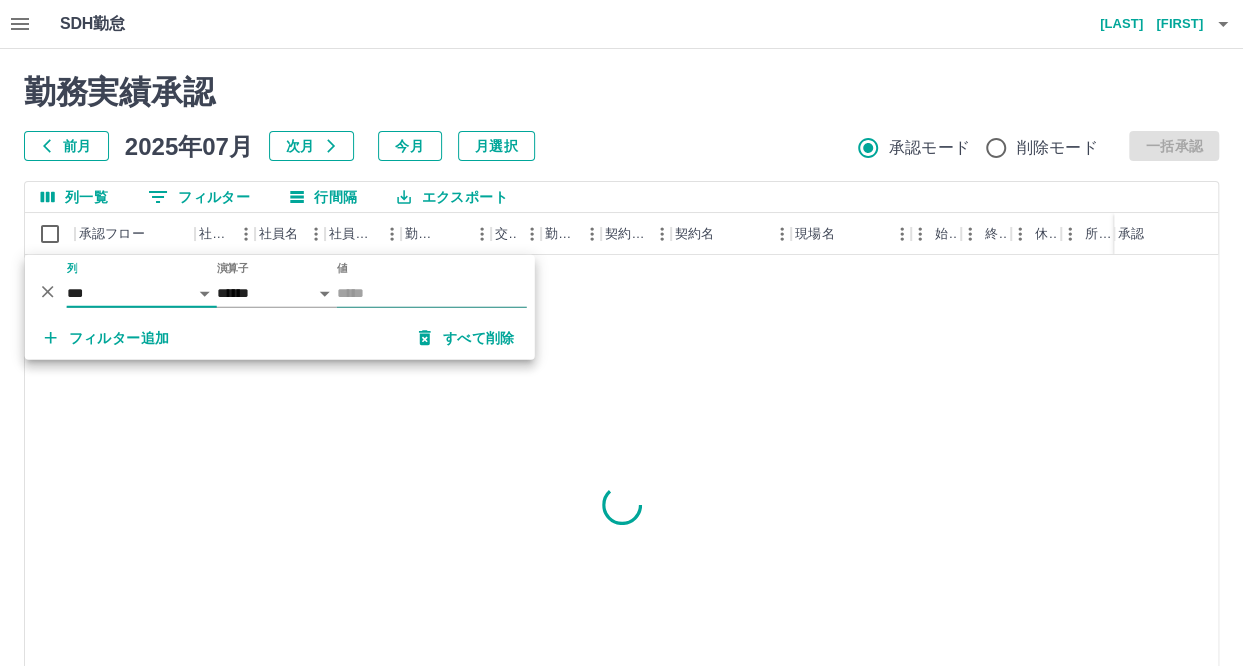 click on "値" at bounding box center (432, 293) 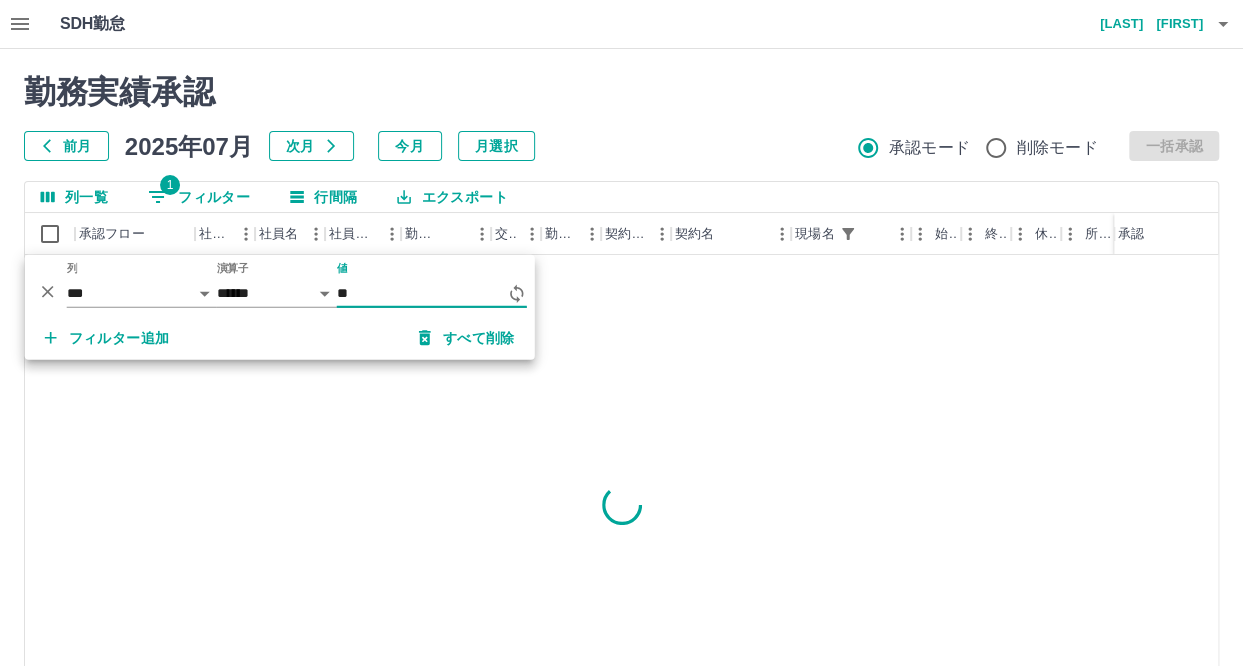 type on "*" 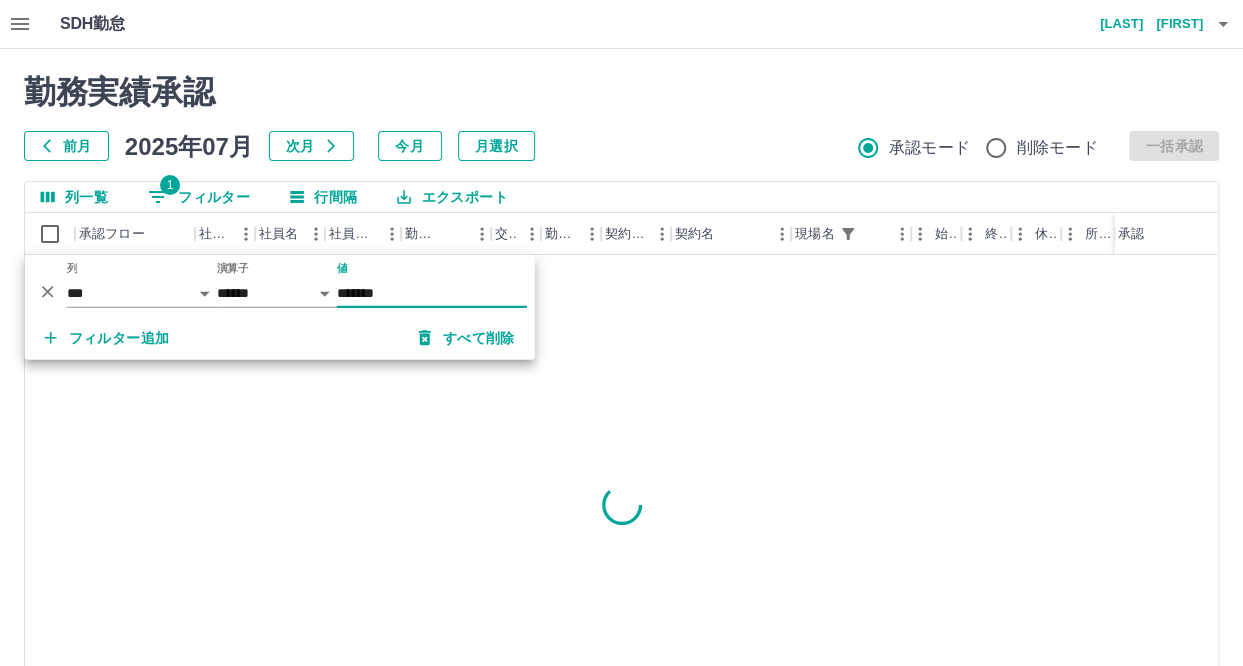 type on "*******" 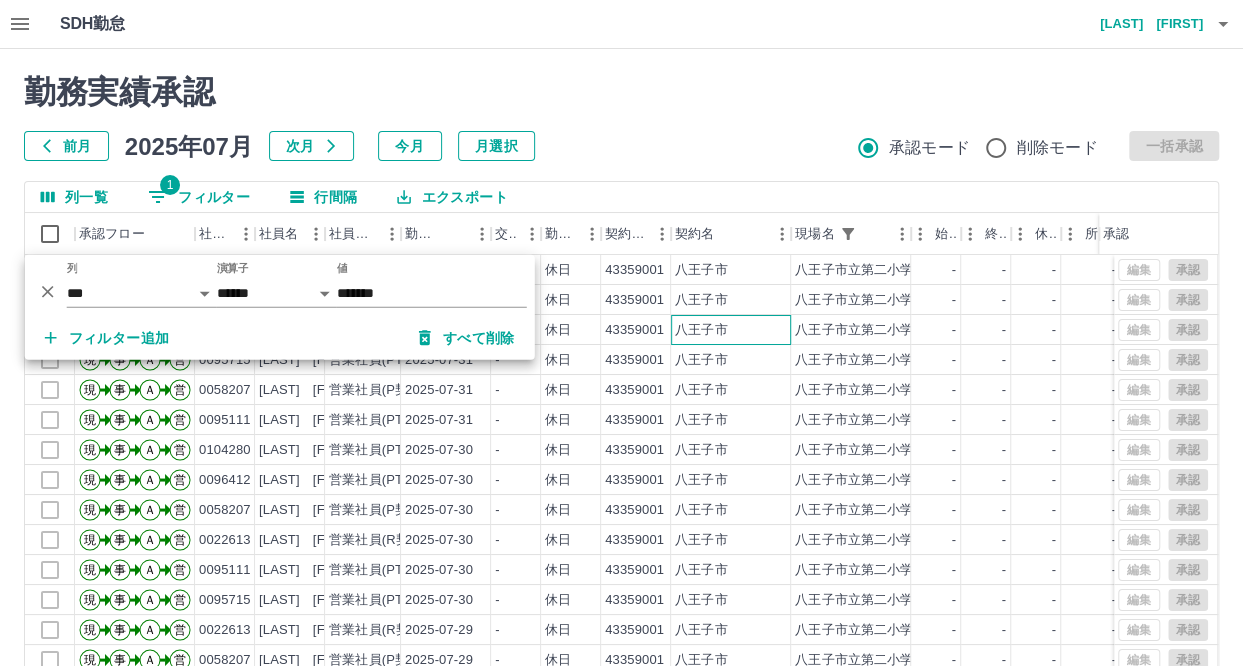 click on "現 事 Ａ 営 0104280 佐藤　愛 営業社員(PT契約) 2025-07-31  -  休日 43359001 八王子市 八王子市立第二小学校 - - - - - - 00:00 00:00 00:00 現 事 Ａ 営 0022613 長田　美乃里 営業社員(R契約) 2025-07-31  -  休日 43359001 八王子市 八王子市立第二小学校 - - - - - - 00:00 00:00 00:00 現 事 Ａ 営 0096412 加藤　陽子 営業社員(PT契約) 2025-07-31  -  休日 43359001 八王子市 八王子市立第二小学校 - - - - - - 00:00 00:00 00:00 現 事 Ａ 営 0095715 南澤　智江子 営業社員(PT契約) 2025-07-31  -  休日 43359001 八王子市 八王子市立第二小学校 - - - - - - 00:00 00:00 00:00 現 事 Ａ 営 0058207 平山　優美 営業社員(P契約) 2025-07-31  -  休日 43359001 八王子市 八王子市立第二小学校 - - - - - - 00:00 00:00 00:00 現 事 Ａ 営 0095111 髙畑　幸子 営業社員(PT契約) 2025-07-31  -  休日 43359001 八王子市 八王子市立第二小学校 - - - - - - 00:00 00:00 00:00 現 事 Ａ 営" at bounding box center [708, 555] 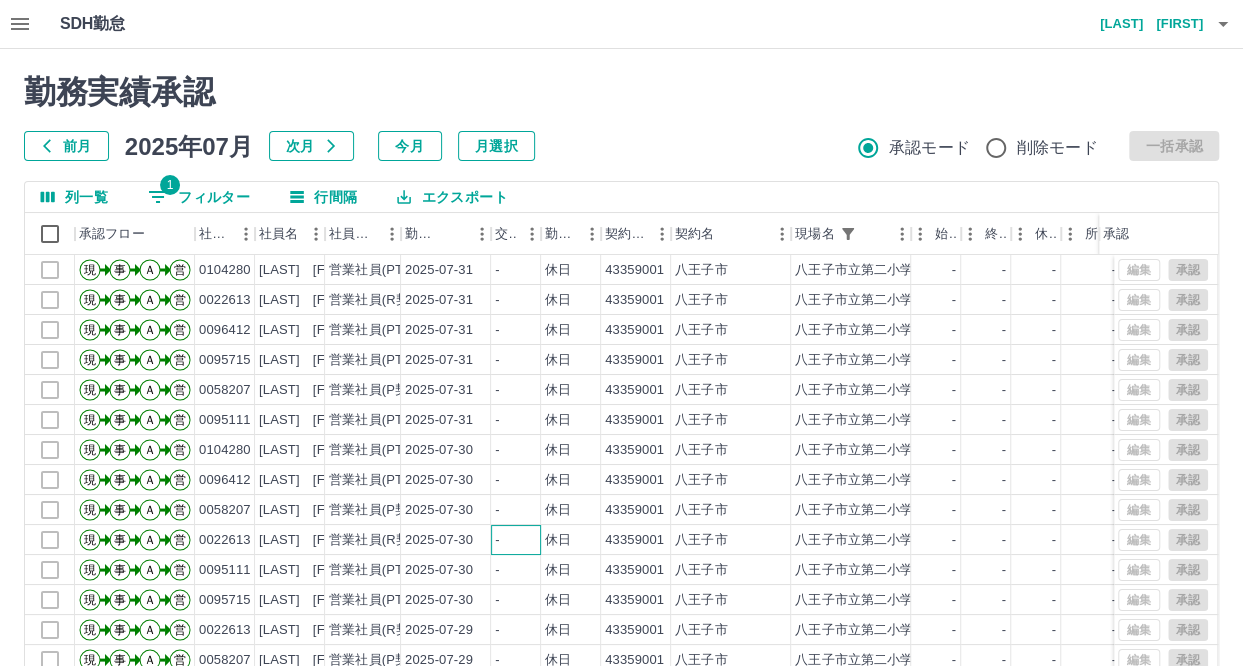 click on "-" at bounding box center (516, 540) 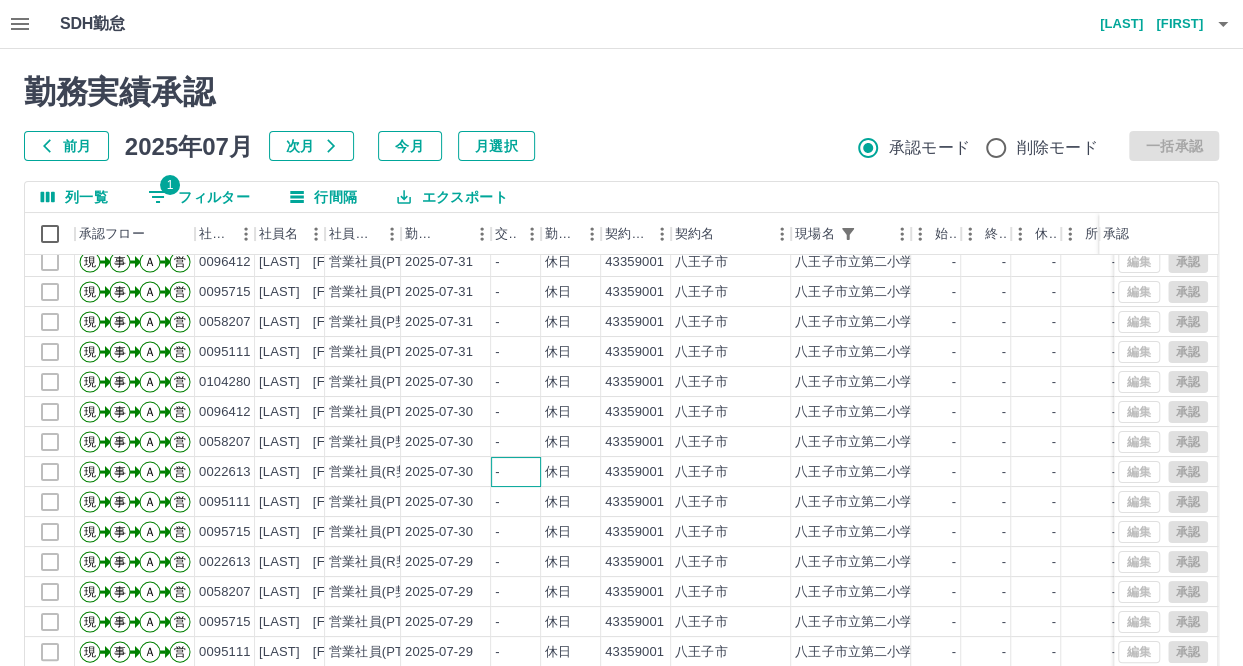 scroll, scrollTop: 101, scrollLeft: 0, axis: vertical 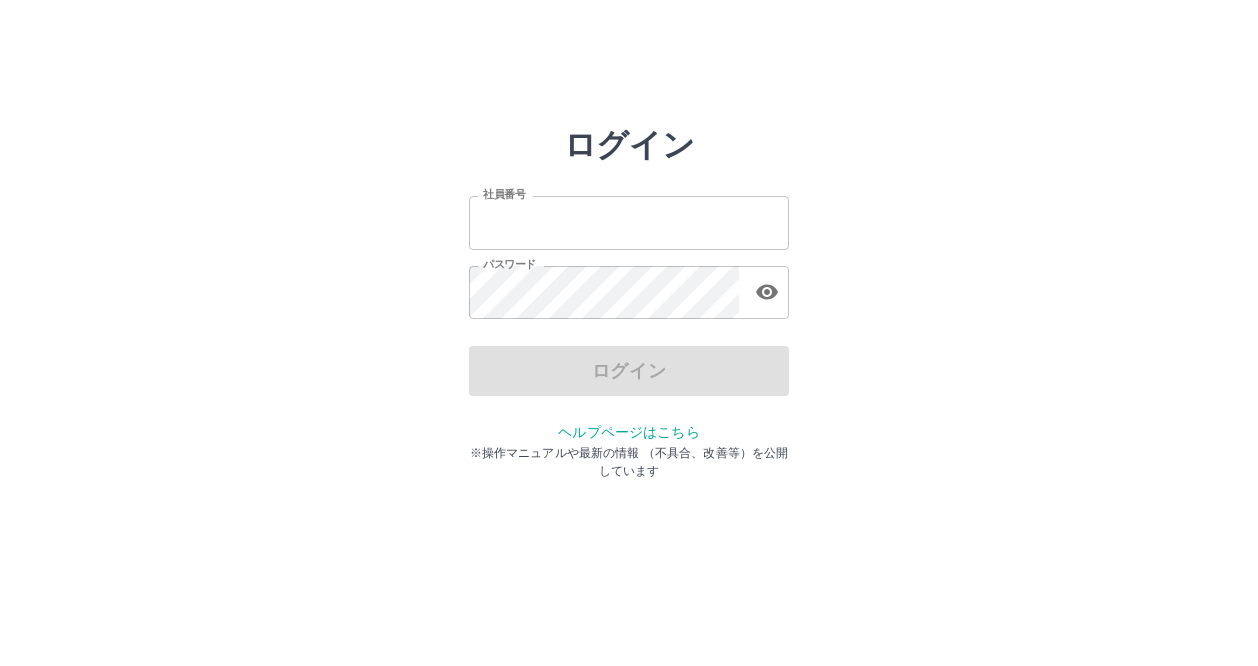 type on "*******" 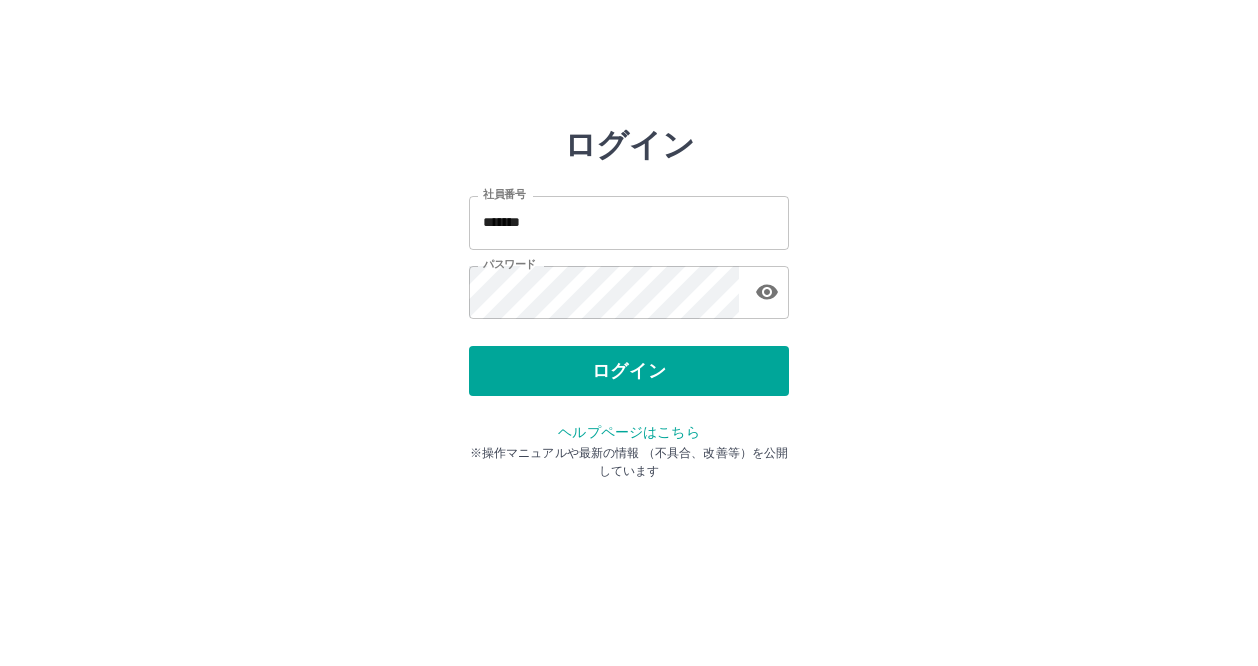 click on "ログイン" at bounding box center [629, 371] 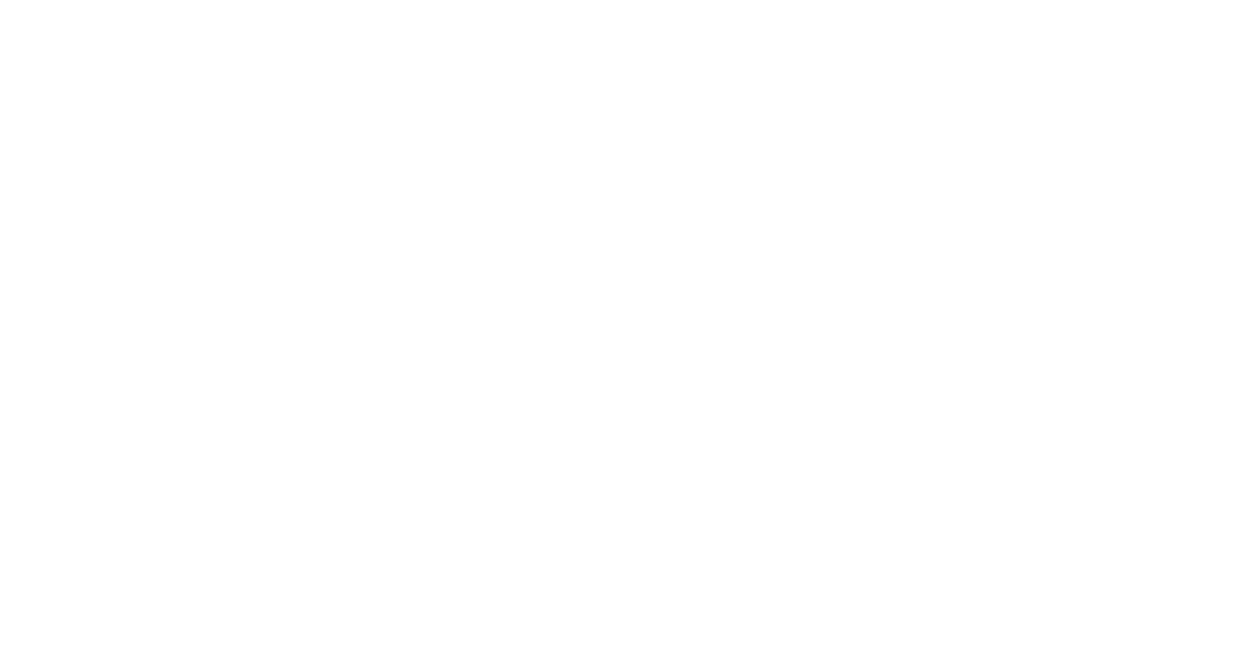 scroll, scrollTop: 0, scrollLeft: 0, axis: both 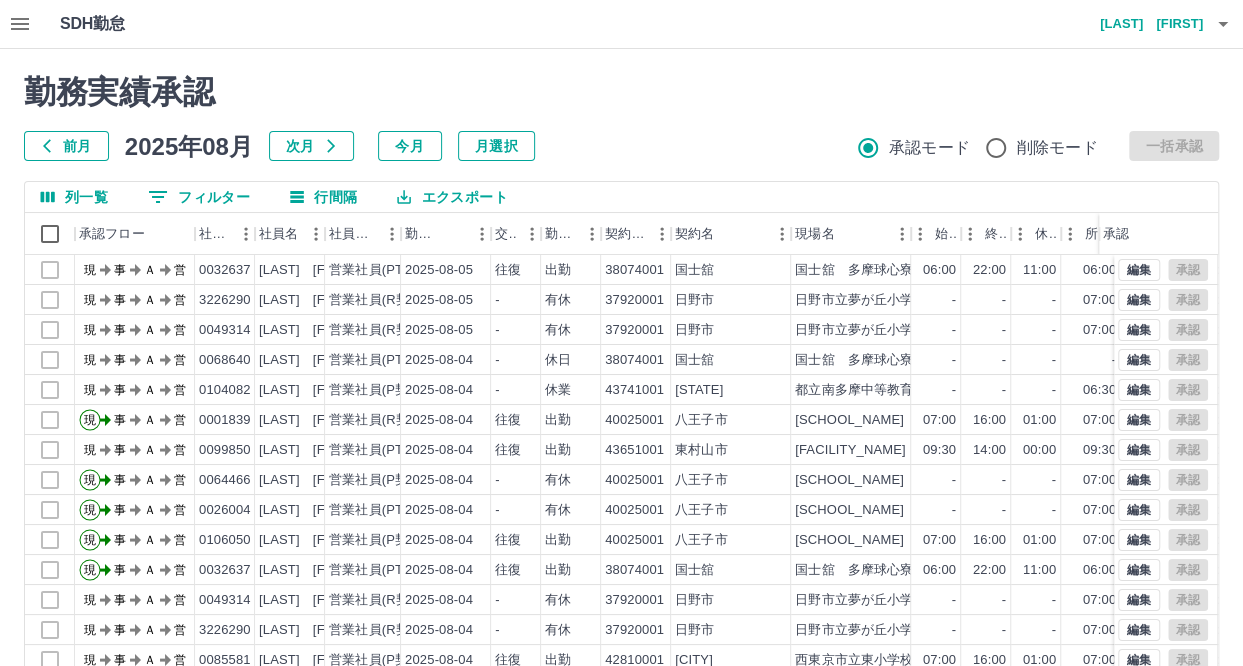 click on "0 フィルター" at bounding box center (199, 197) 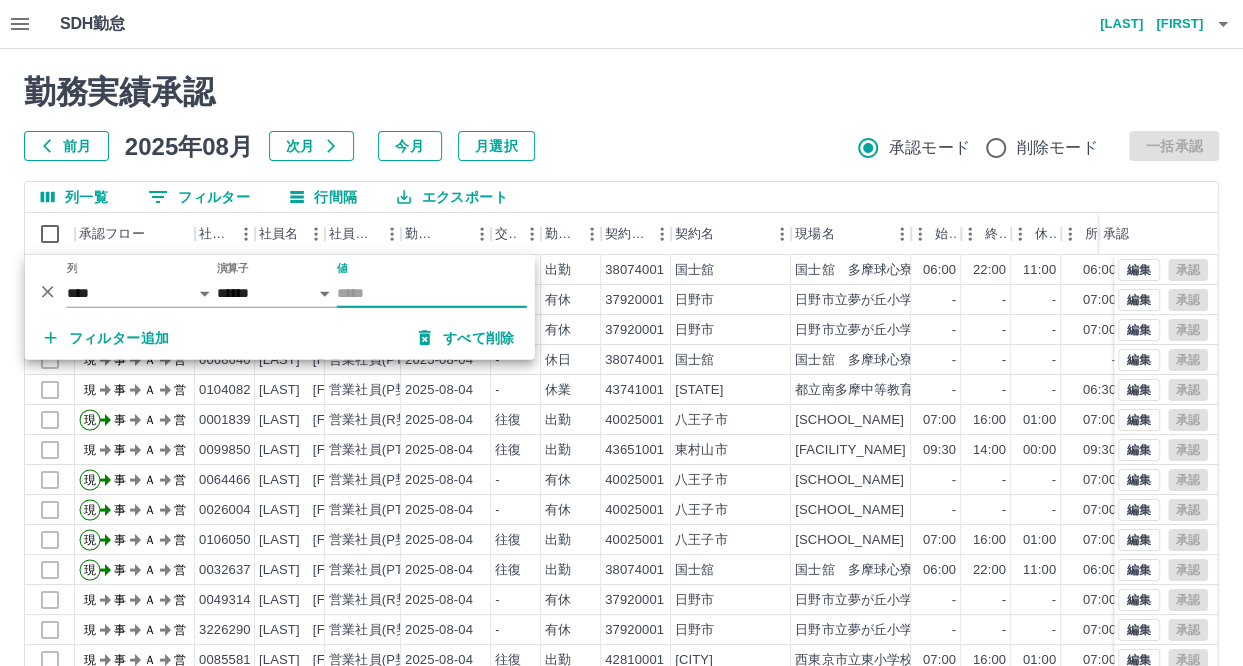 click on "前月" at bounding box center [66, 146] 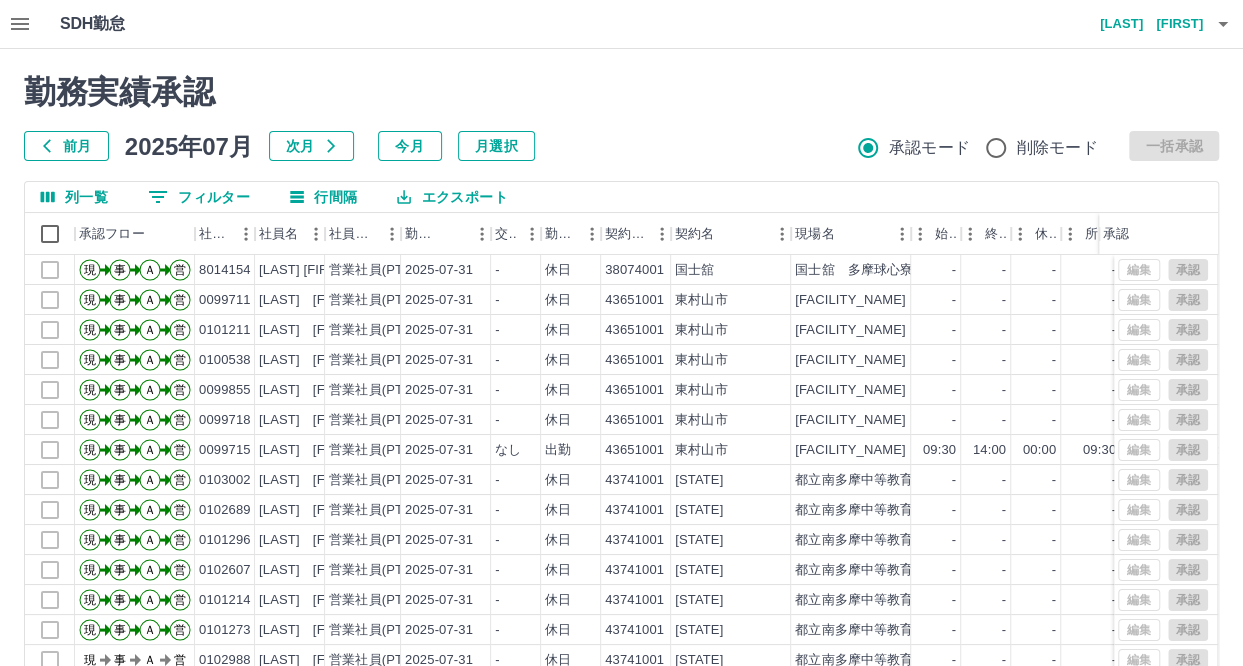click on "0 フィルター" at bounding box center (199, 197) 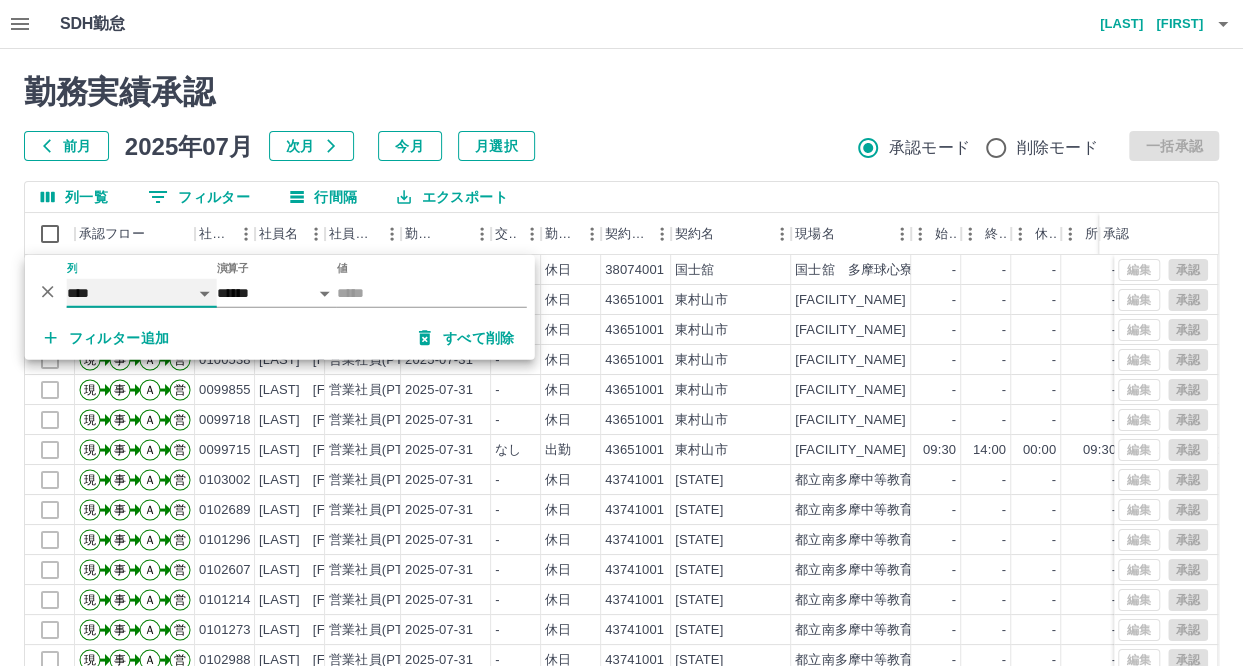 click on "**** *** **** *** *** **** ***** *** *** ** ** ** **** **** **** ** ** *** **** *****" at bounding box center (142, 293) 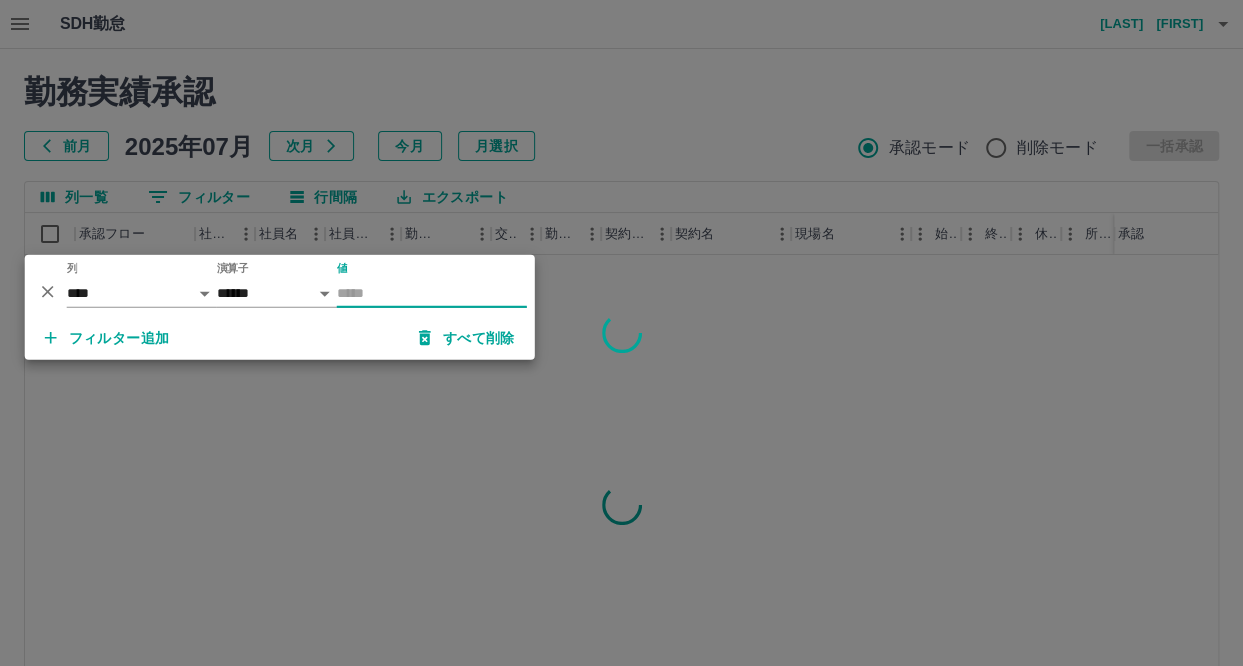 click on "値" at bounding box center [432, 293] 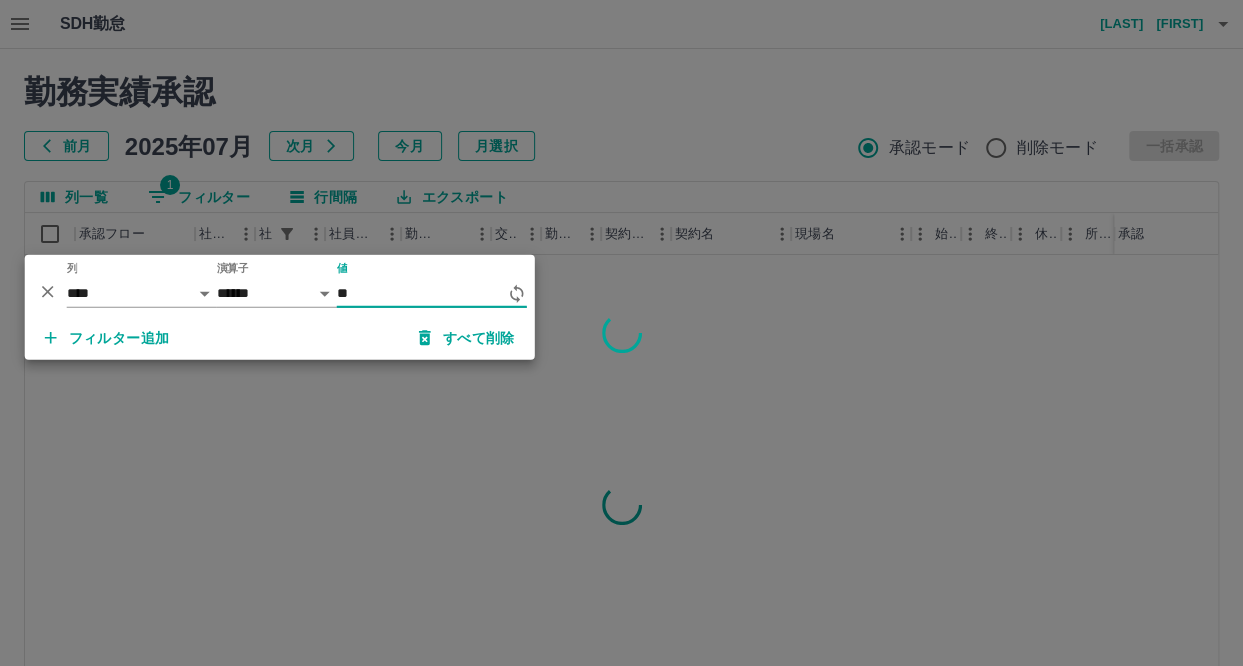 type on "*" 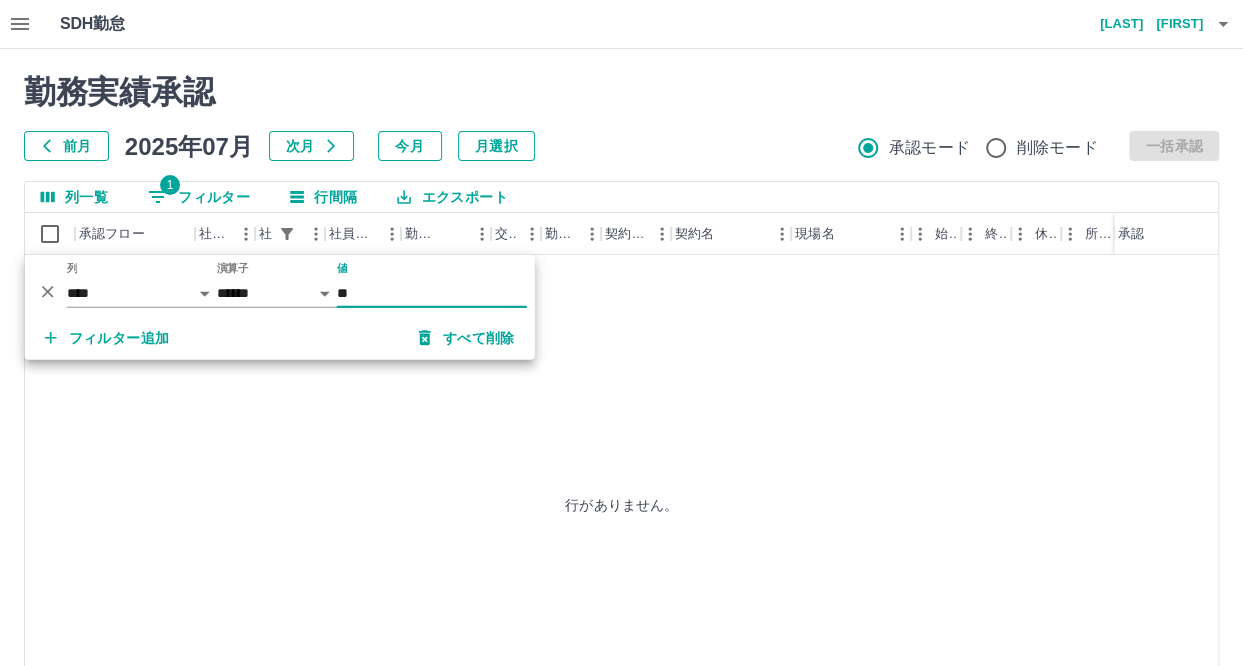 click on "**" at bounding box center (432, 293) 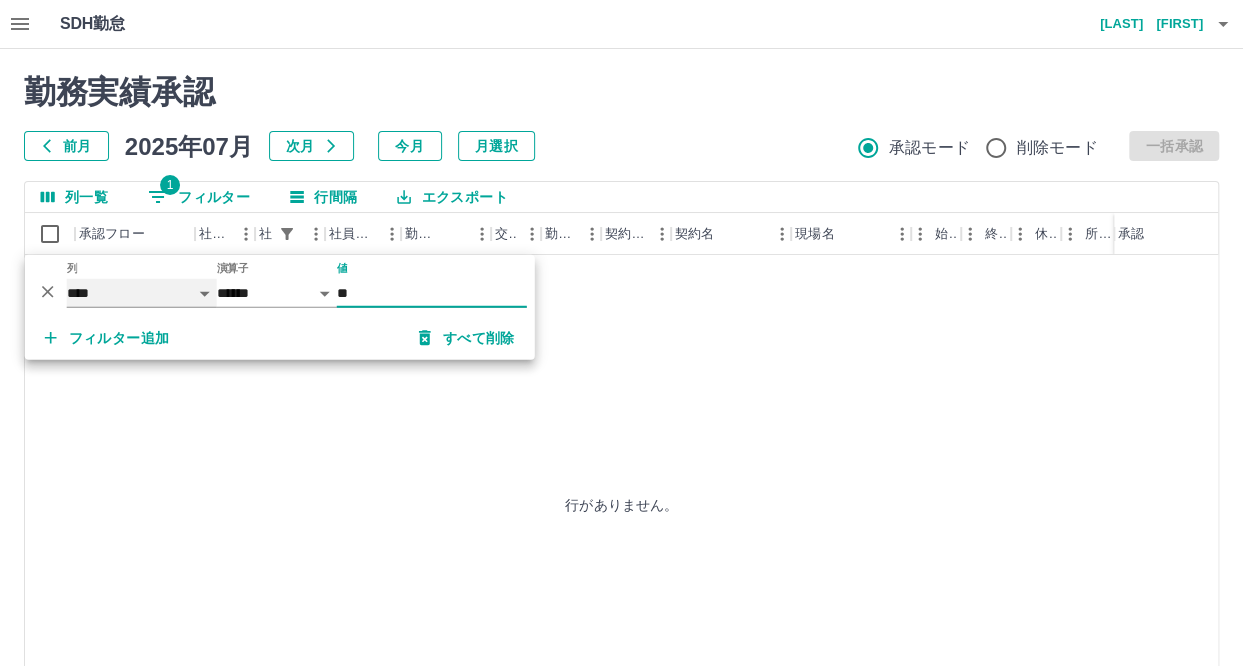 click on "**** *** **** *** *** **** ***** *** *** ** ** ** **** **** **** ** ** *** **** *****" at bounding box center (142, 293) 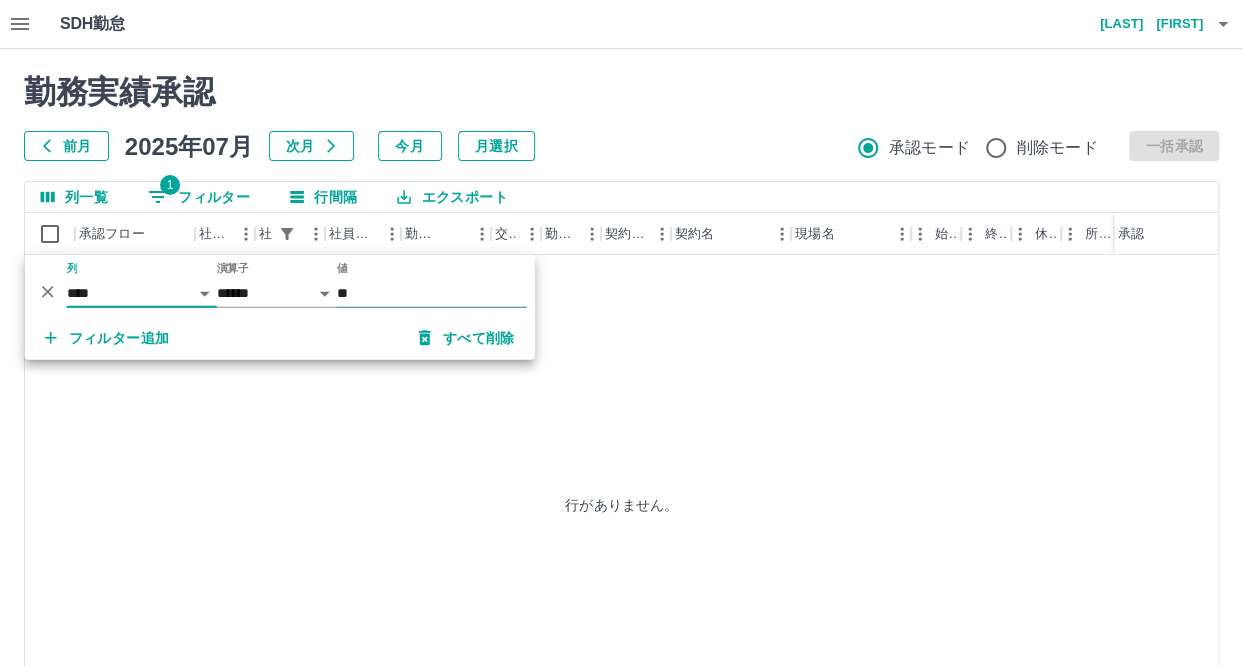 click on "**" at bounding box center (432, 293) 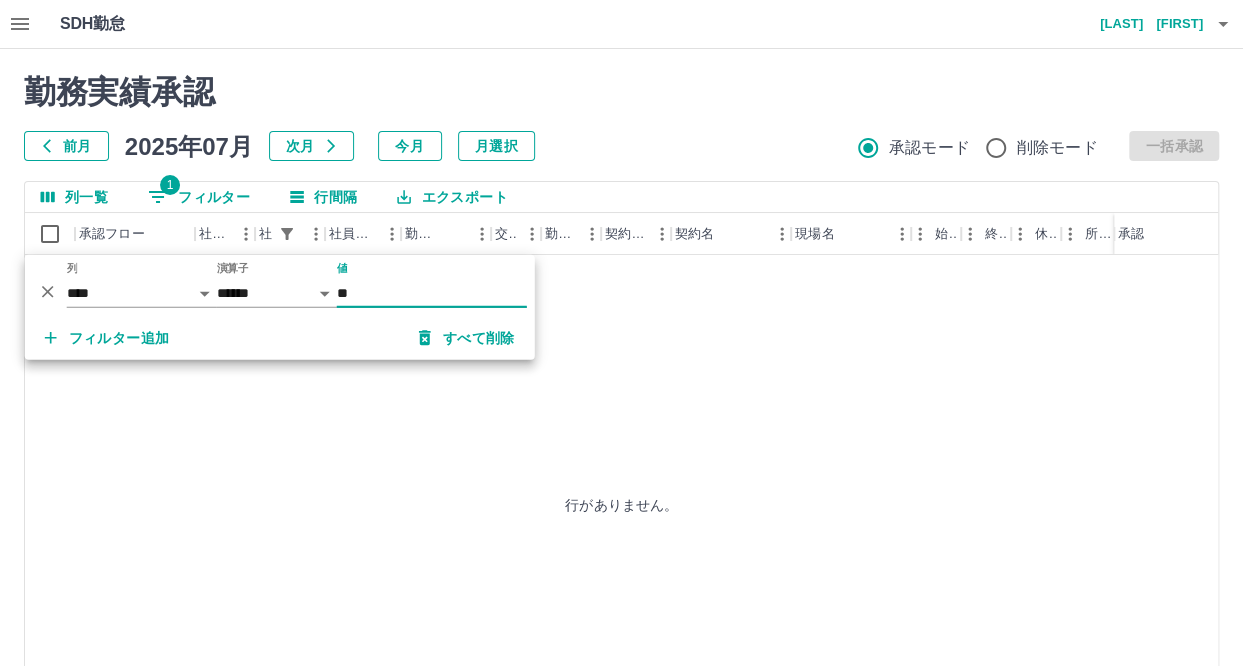 type on "*" 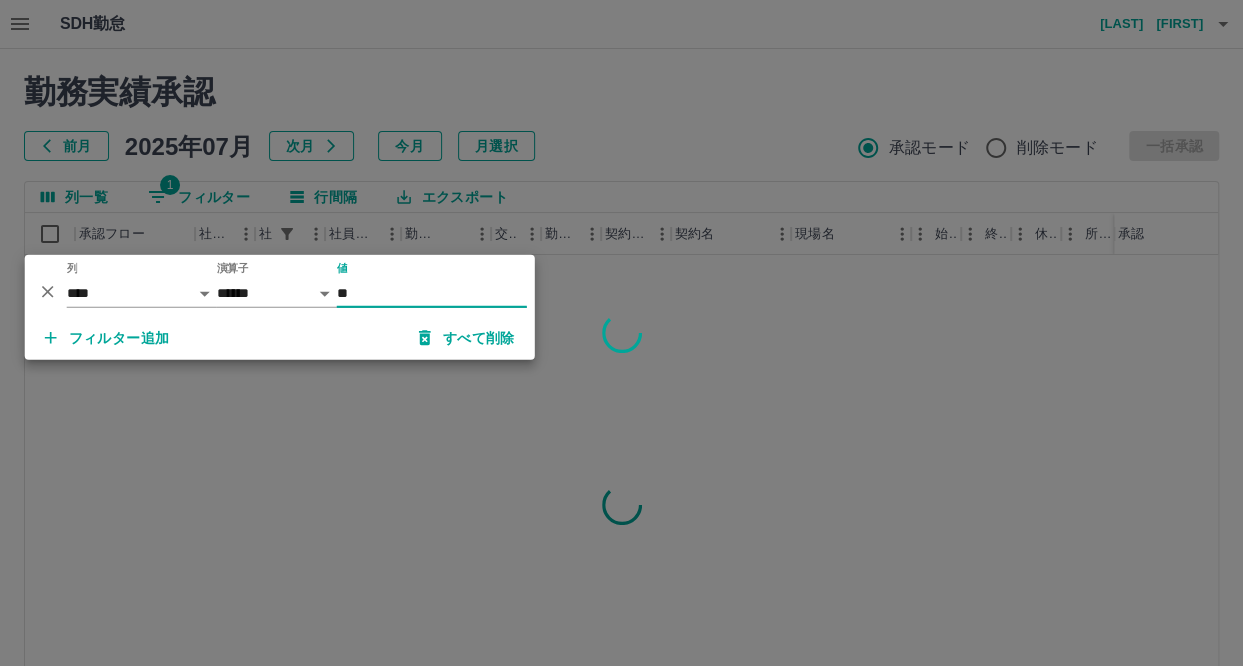 type on "*" 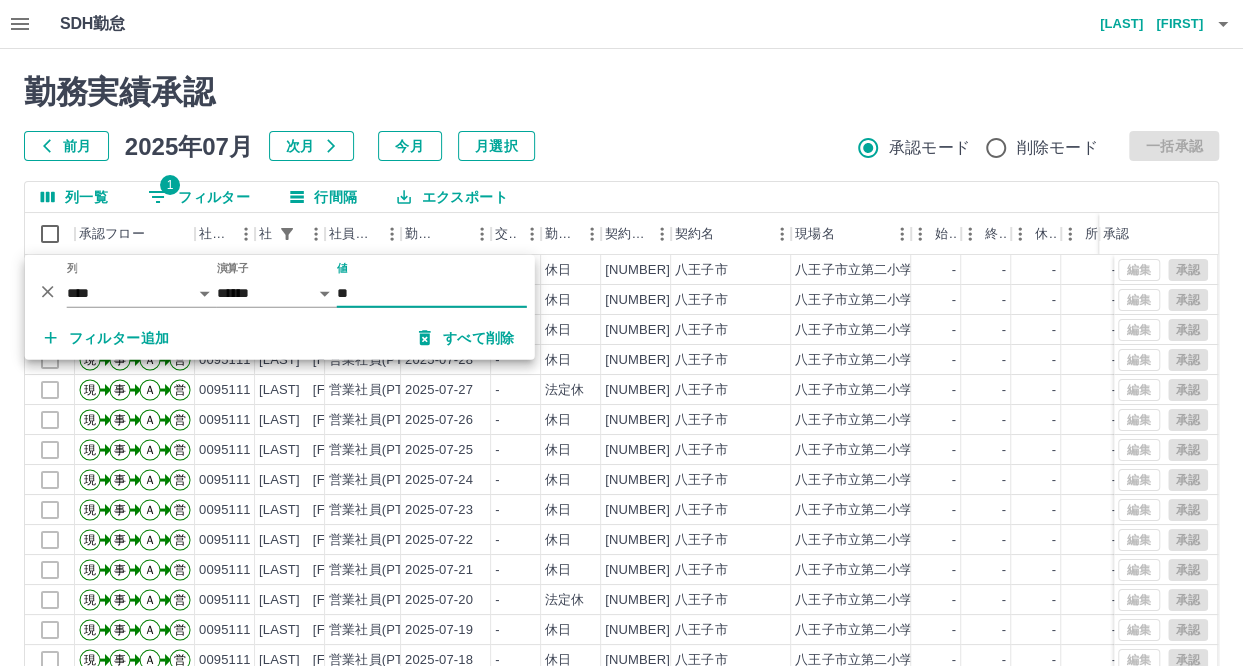 type on "**" 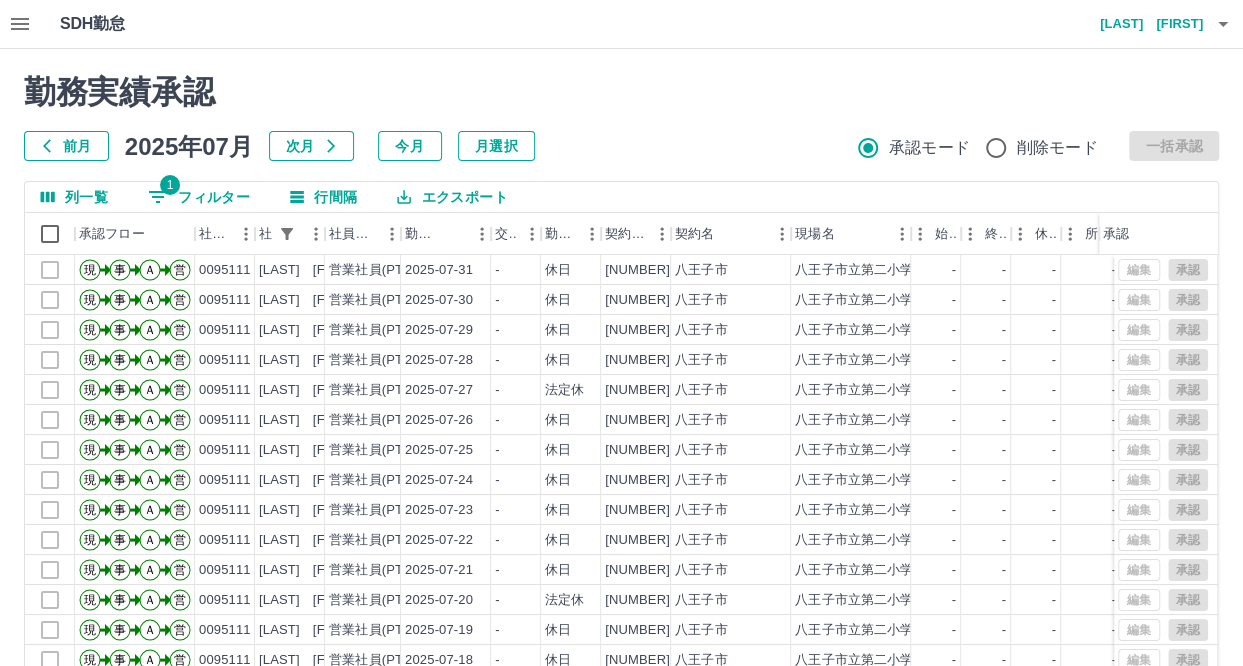 scroll, scrollTop: 101, scrollLeft: 0, axis: vertical 